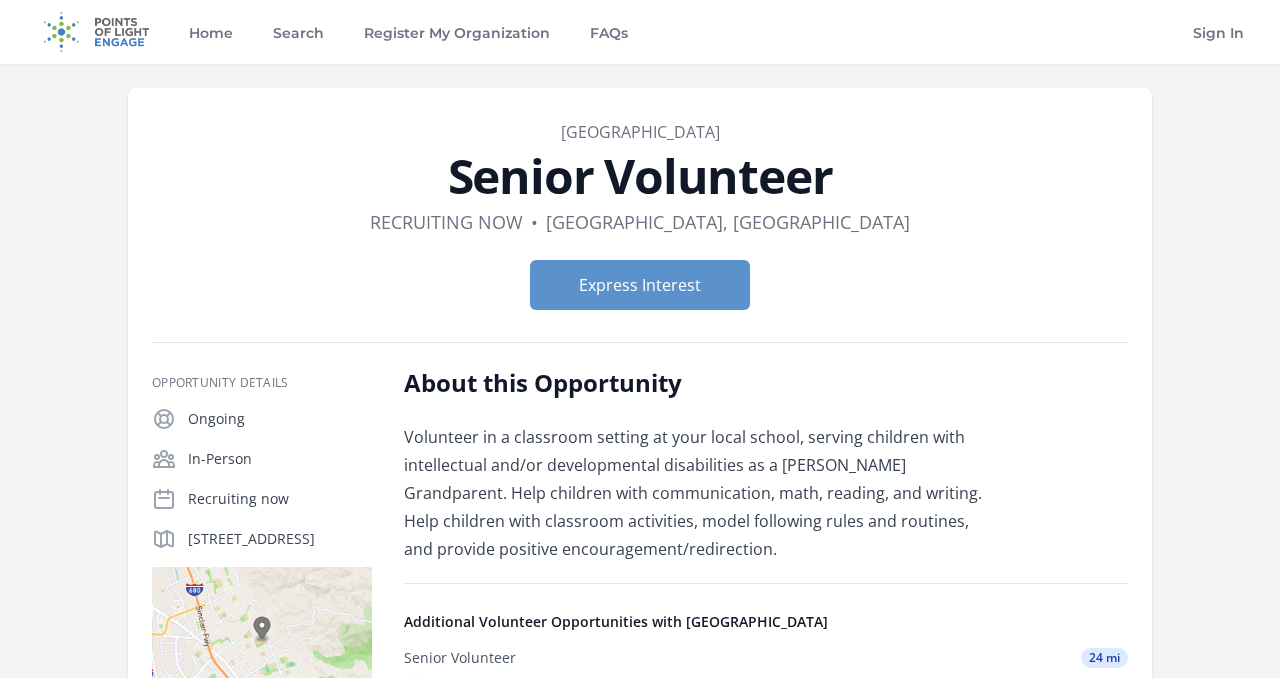 scroll, scrollTop: 1, scrollLeft: 0, axis: vertical 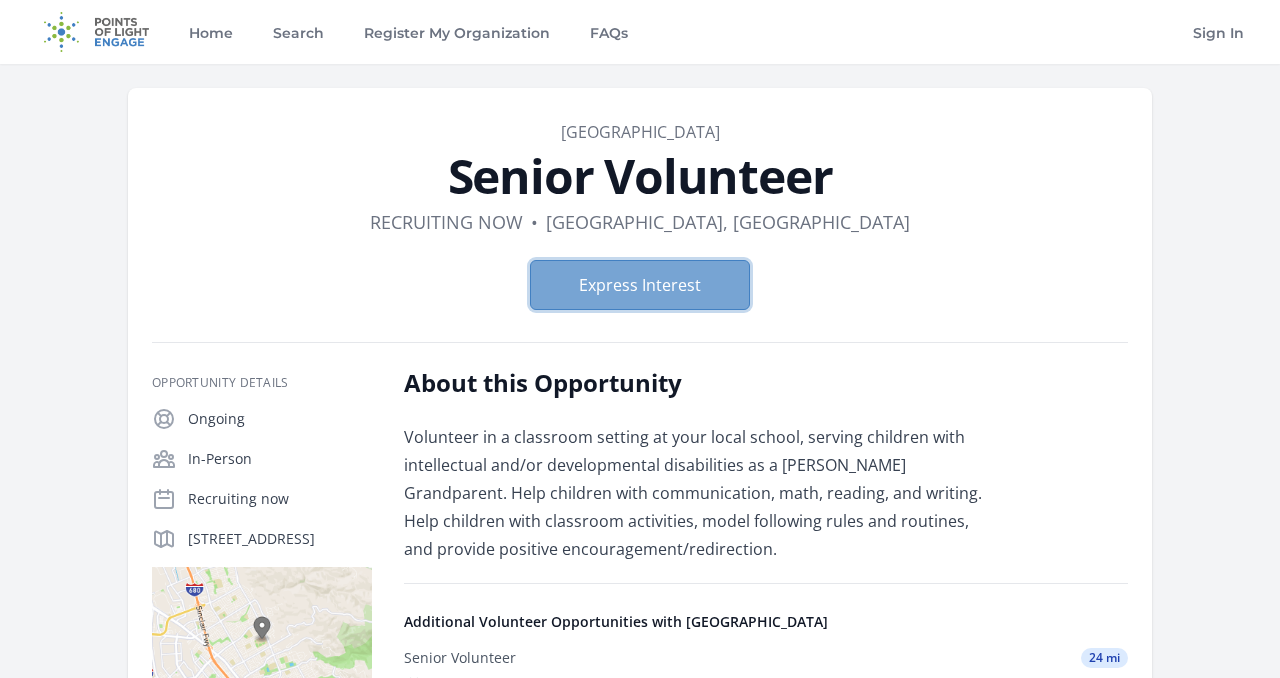 click on "Express Interest" at bounding box center (640, 285) 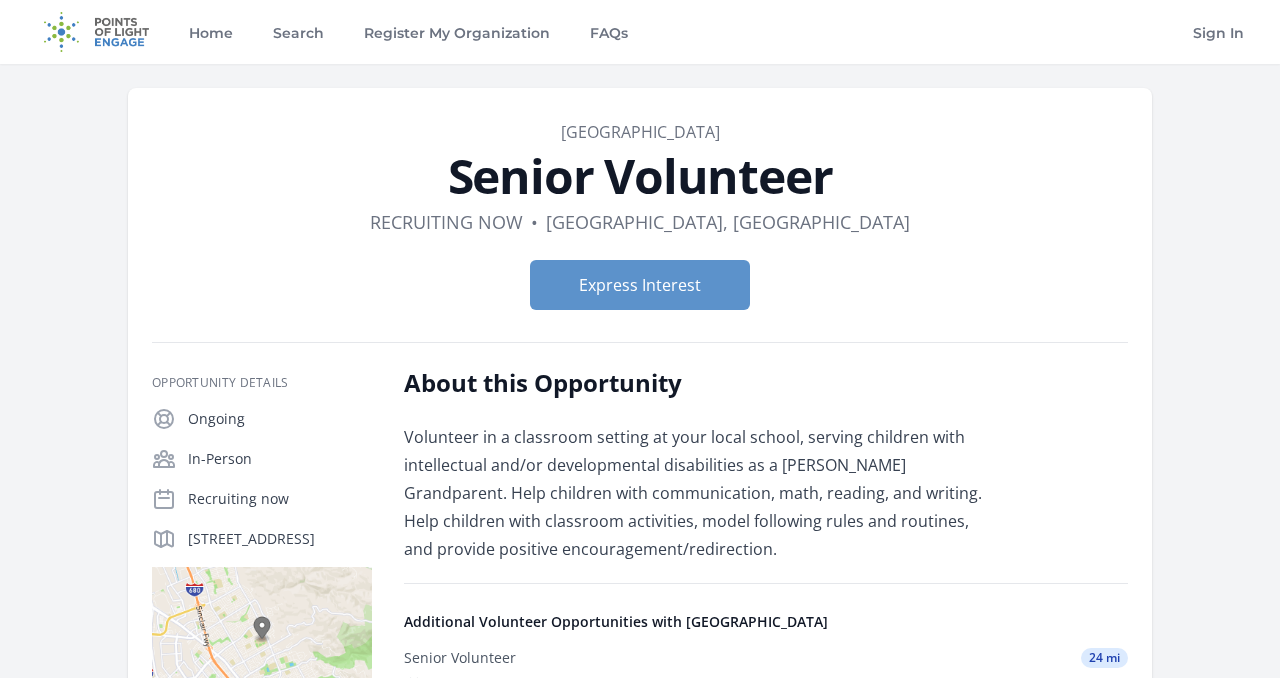 scroll, scrollTop: 0, scrollLeft: 0, axis: both 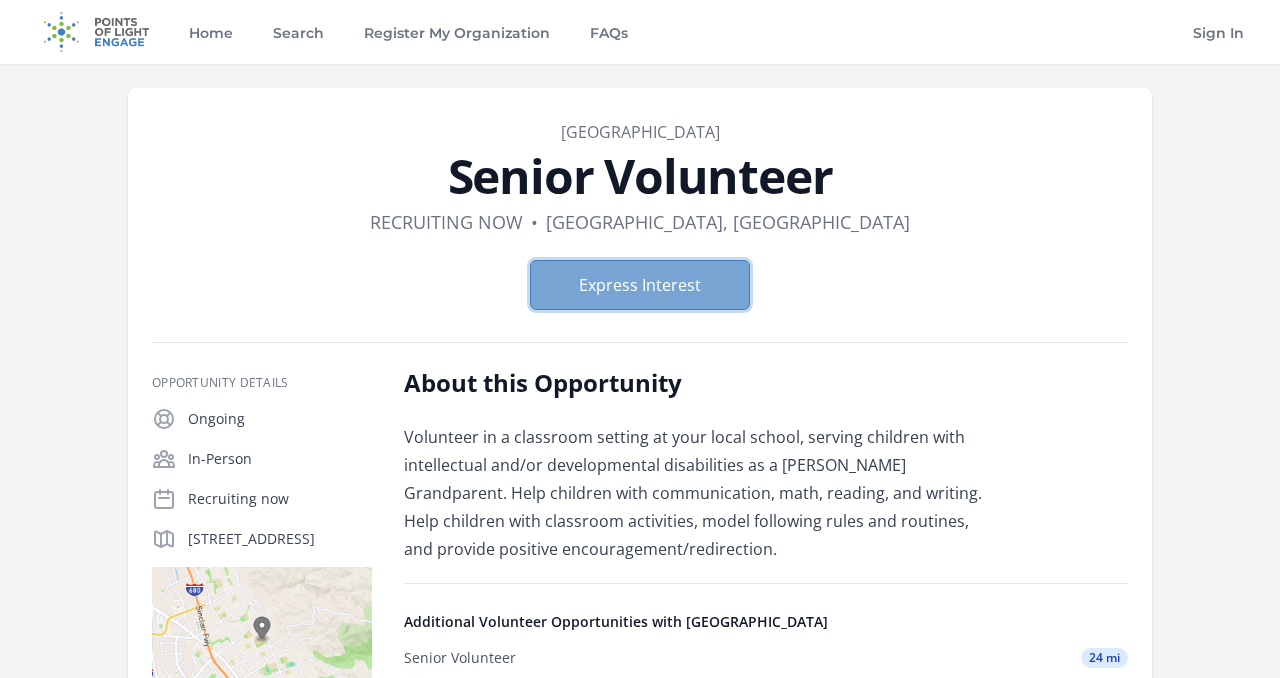 click on "Express Interest" at bounding box center [640, 285] 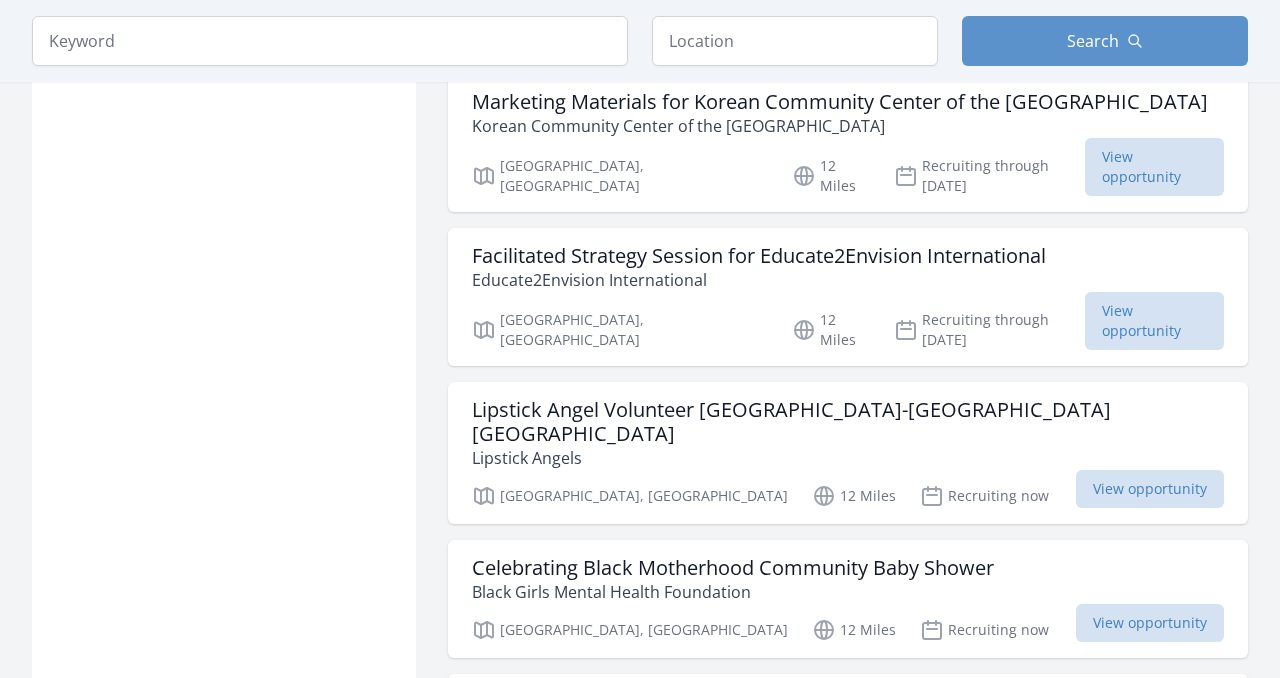 scroll, scrollTop: 1606, scrollLeft: 0, axis: vertical 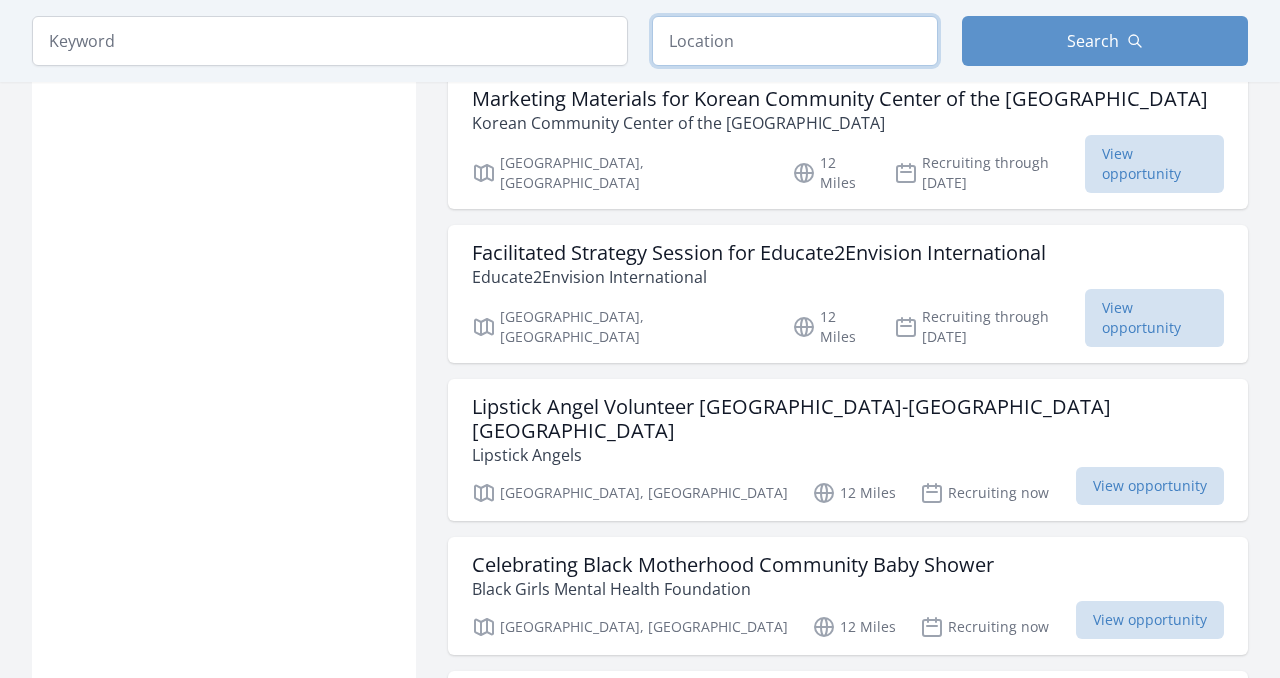 click at bounding box center [795, 41] 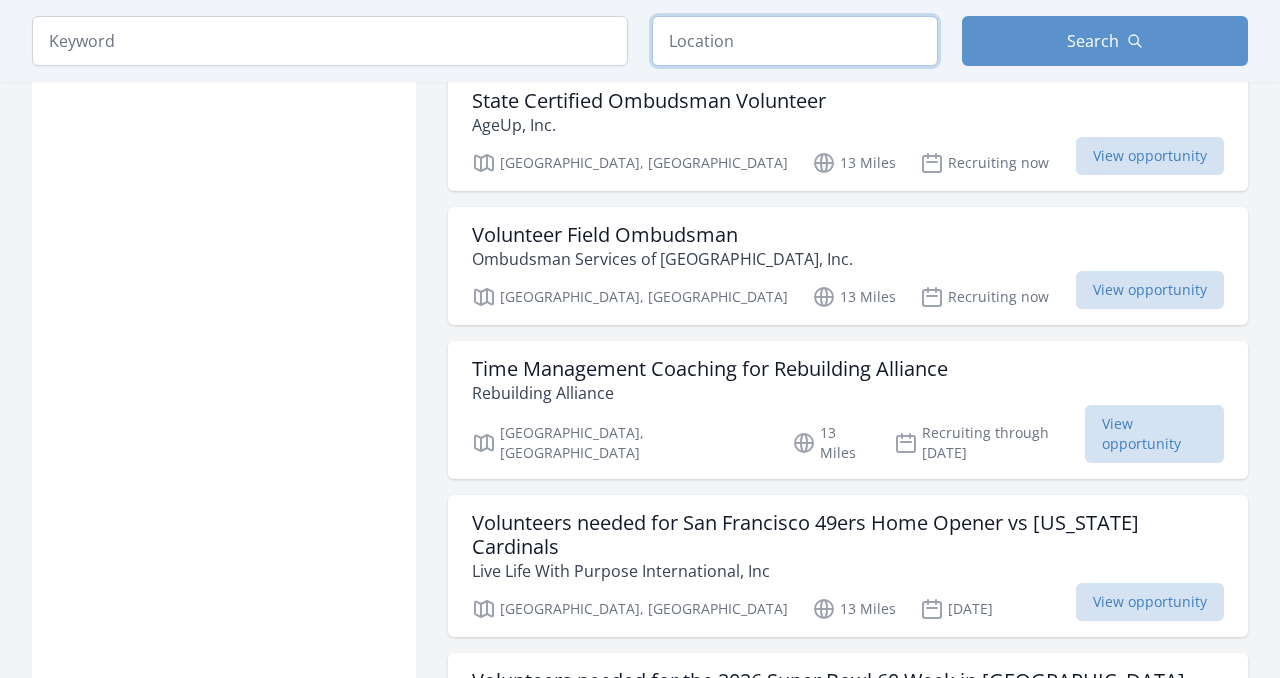 scroll, scrollTop: 2640, scrollLeft: 0, axis: vertical 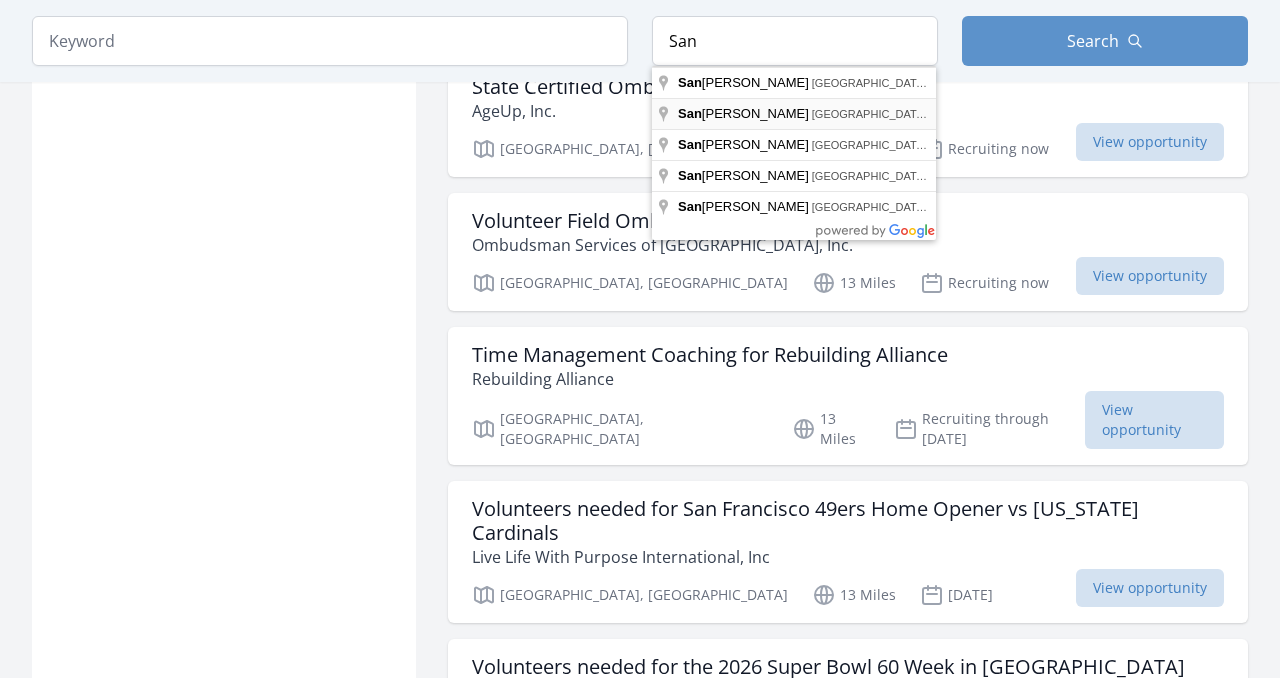 type on "[GEOGRAPHIC_DATA], [GEOGRAPHIC_DATA], [GEOGRAPHIC_DATA]" 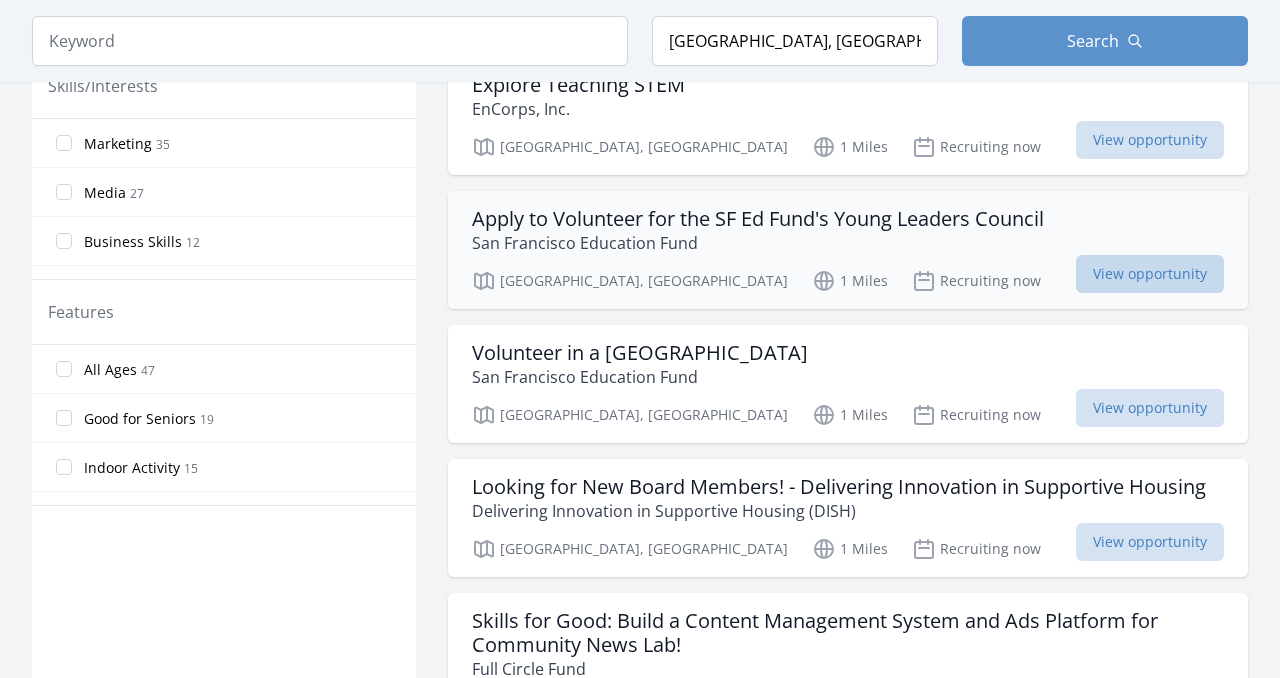 scroll, scrollTop: 950, scrollLeft: 0, axis: vertical 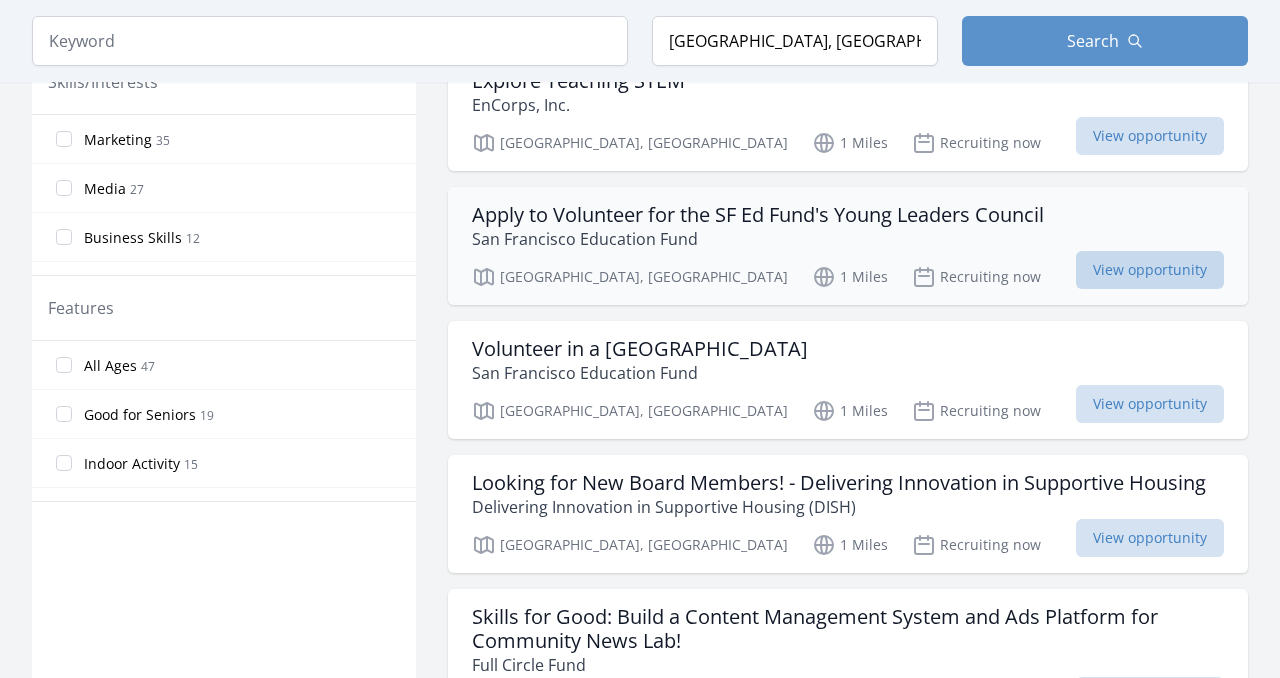 click on "View opportunity" at bounding box center (1150, 270) 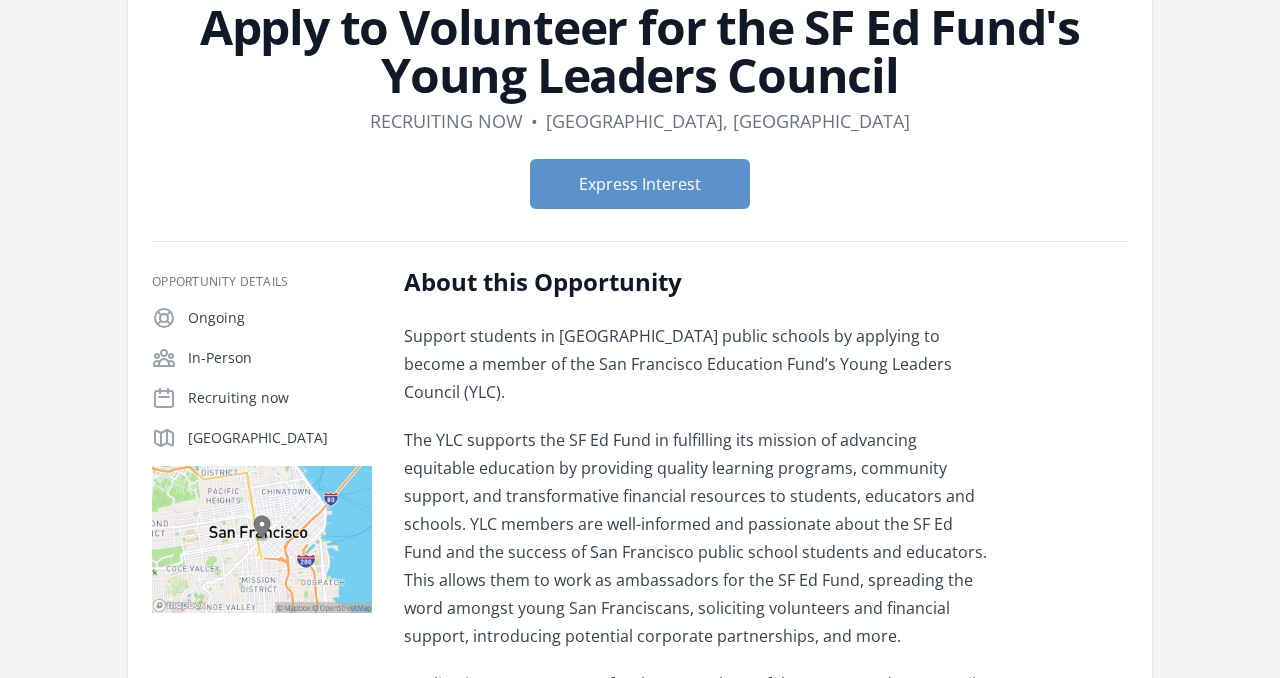 scroll, scrollTop: 132, scrollLeft: 0, axis: vertical 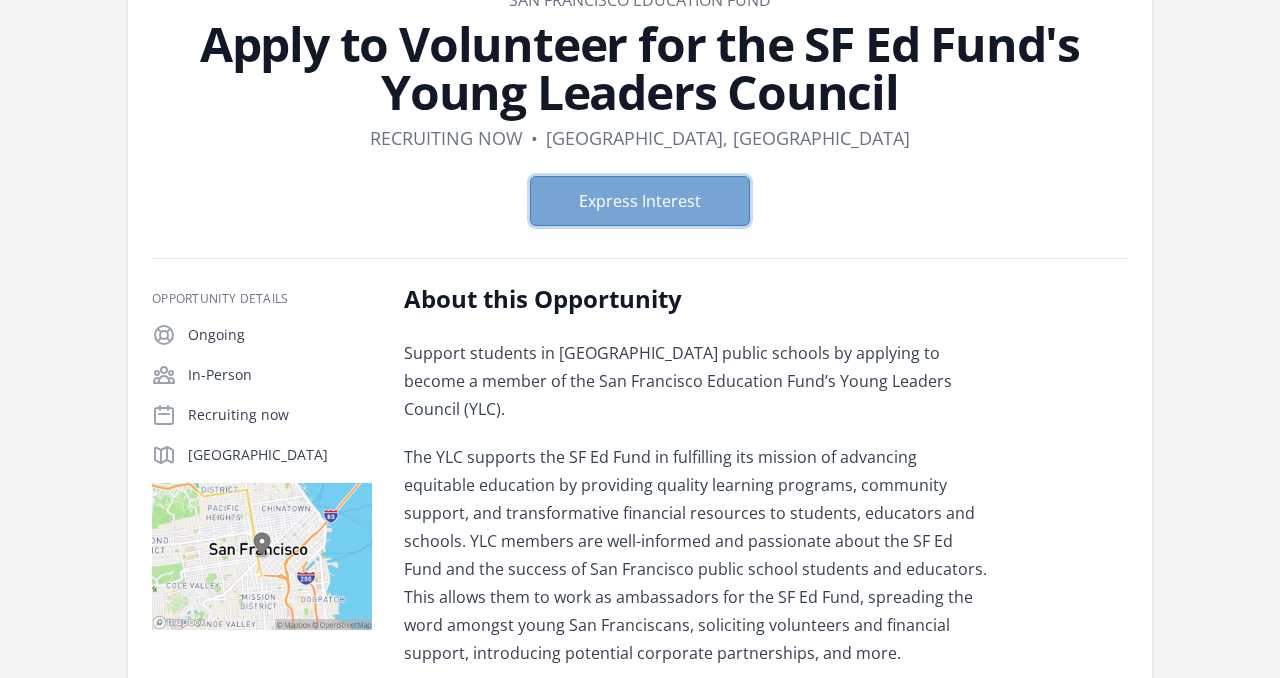 click on "Express Interest" at bounding box center [640, 201] 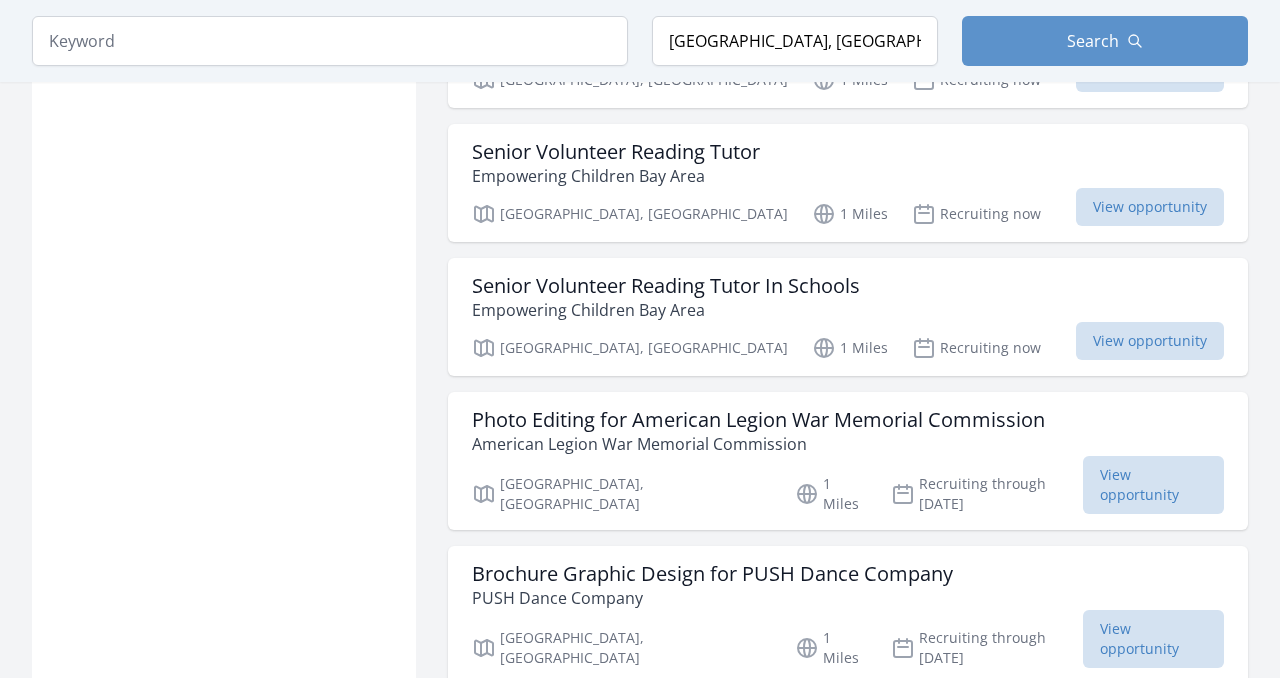 scroll, scrollTop: 3206, scrollLeft: 0, axis: vertical 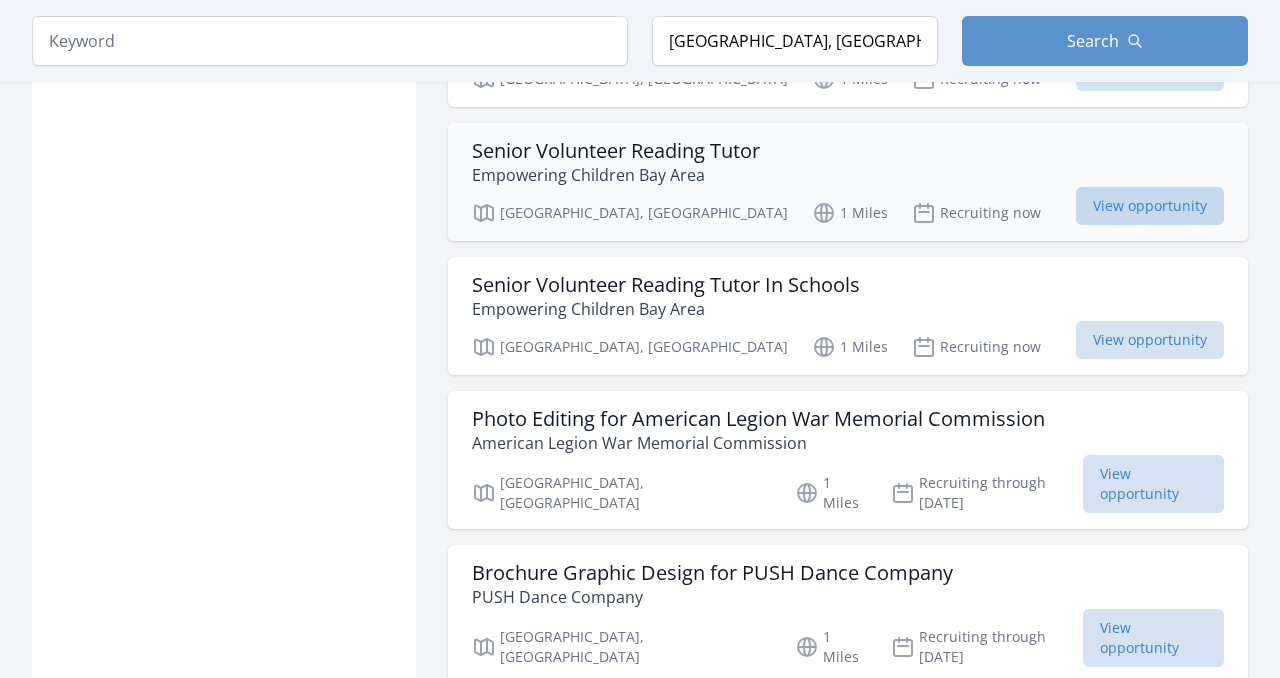 click on "View opportunity" at bounding box center [1150, 206] 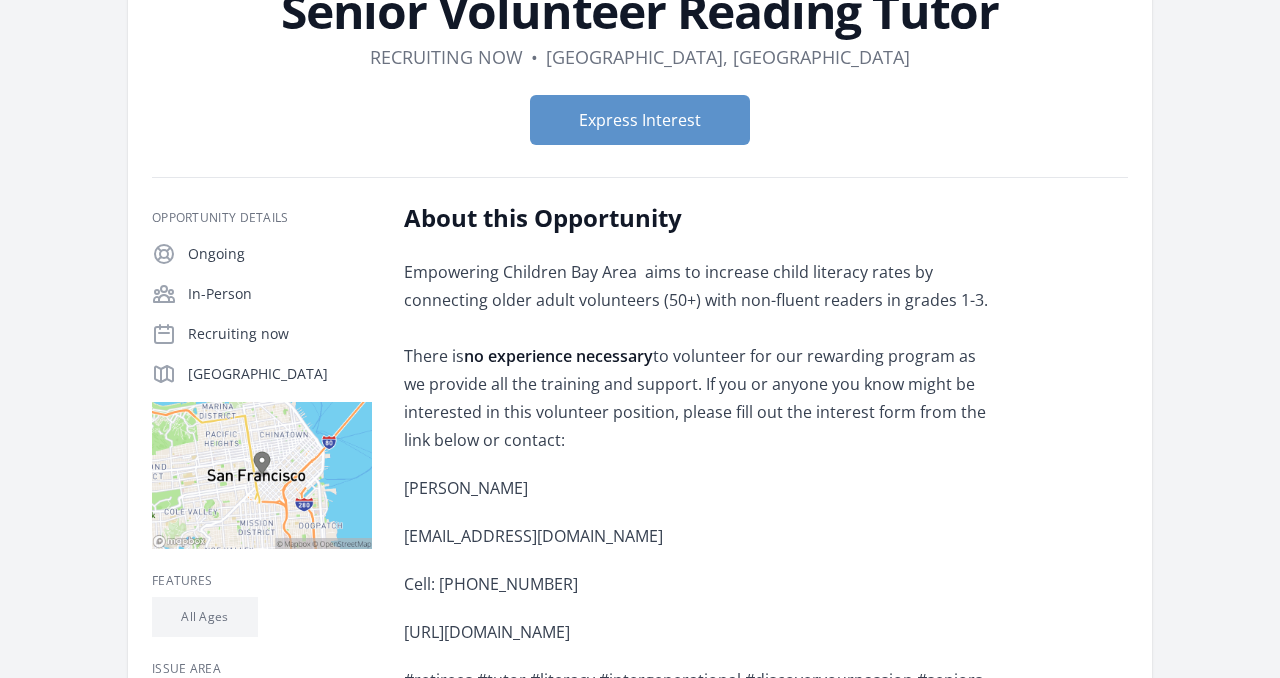 scroll, scrollTop: 166, scrollLeft: 0, axis: vertical 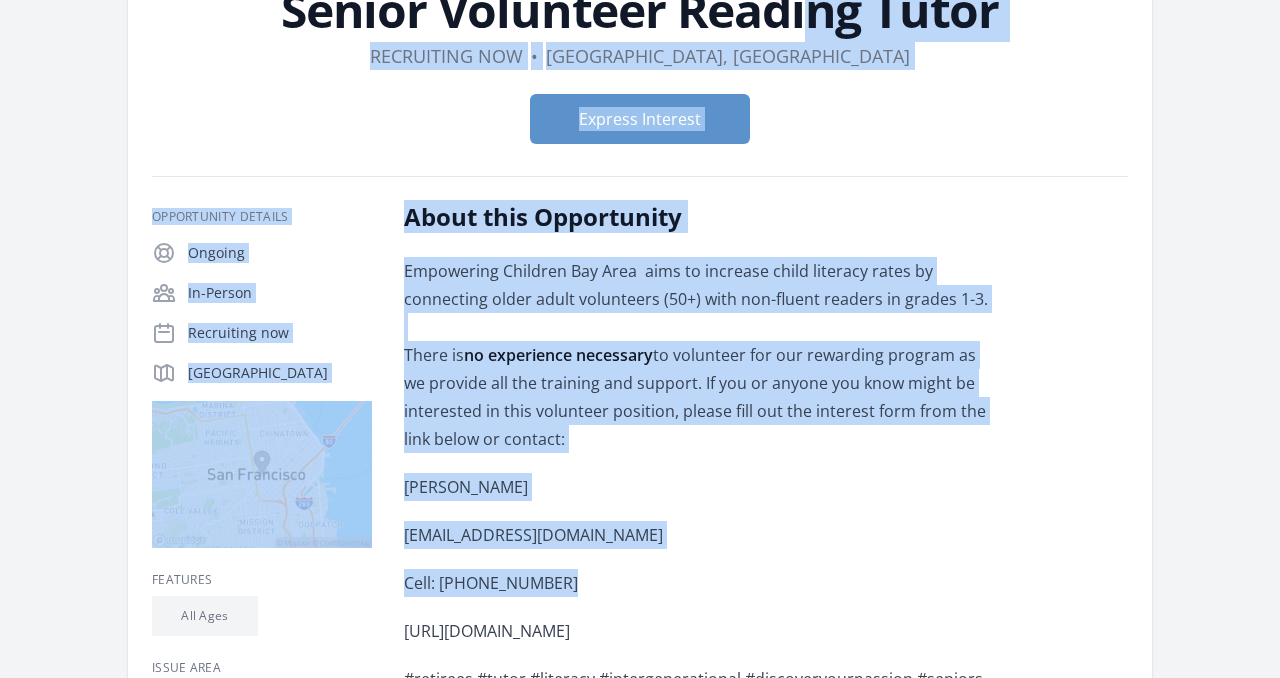 drag, startPoint x: 573, startPoint y: 591, endPoint x: 299, endPoint y: 29, distance: 625.23596 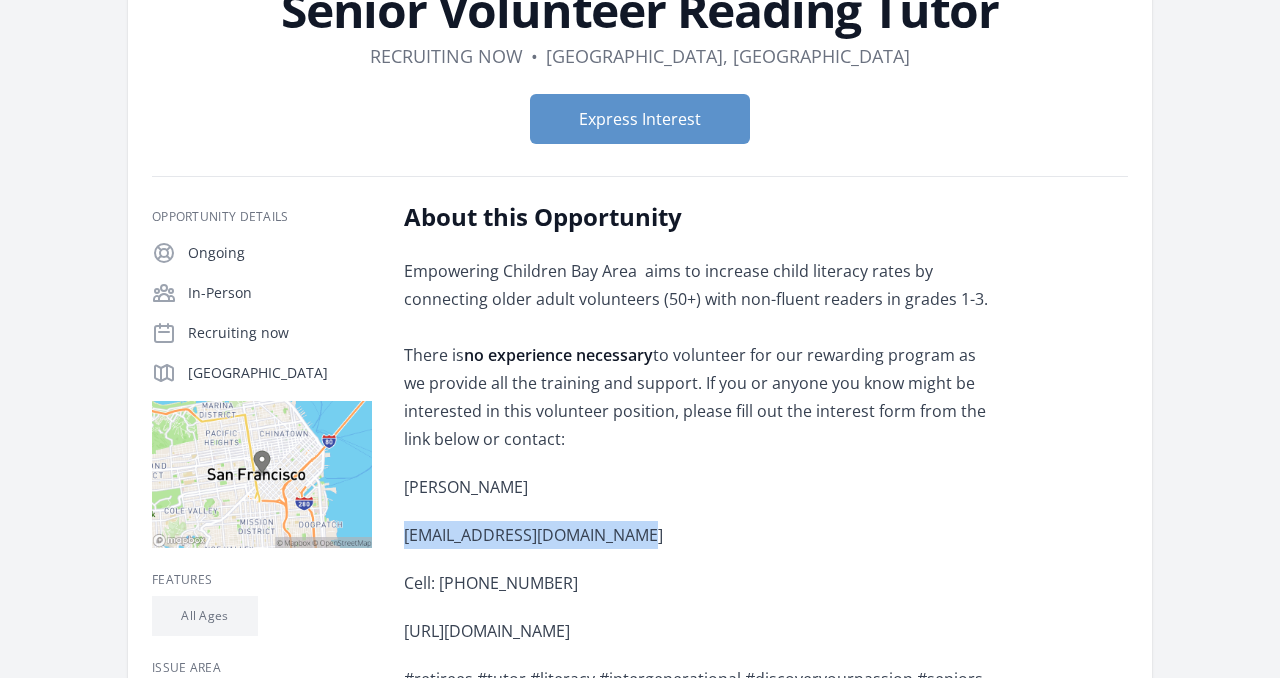 drag, startPoint x: 613, startPoint y: 544, endPoint x: 408, endPoint y: 547, distance: 205.02196 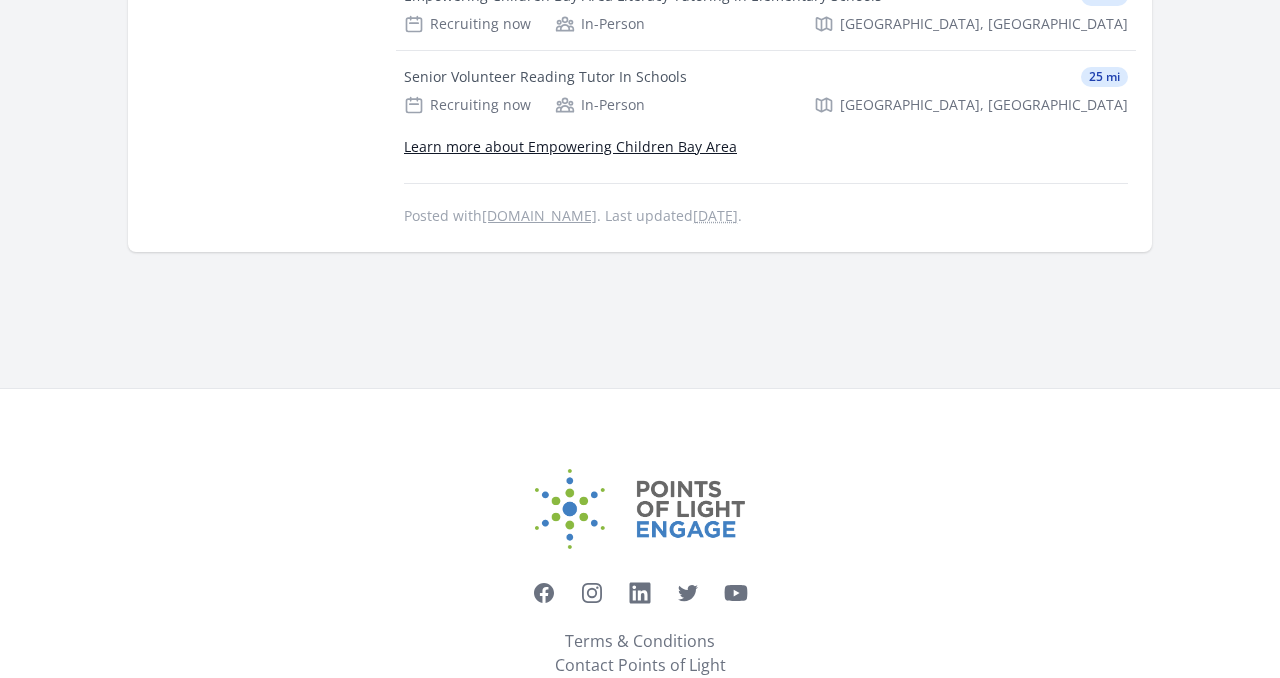 scroll, scrollTop: 1089, scrollLeft: 0, axis: vertical 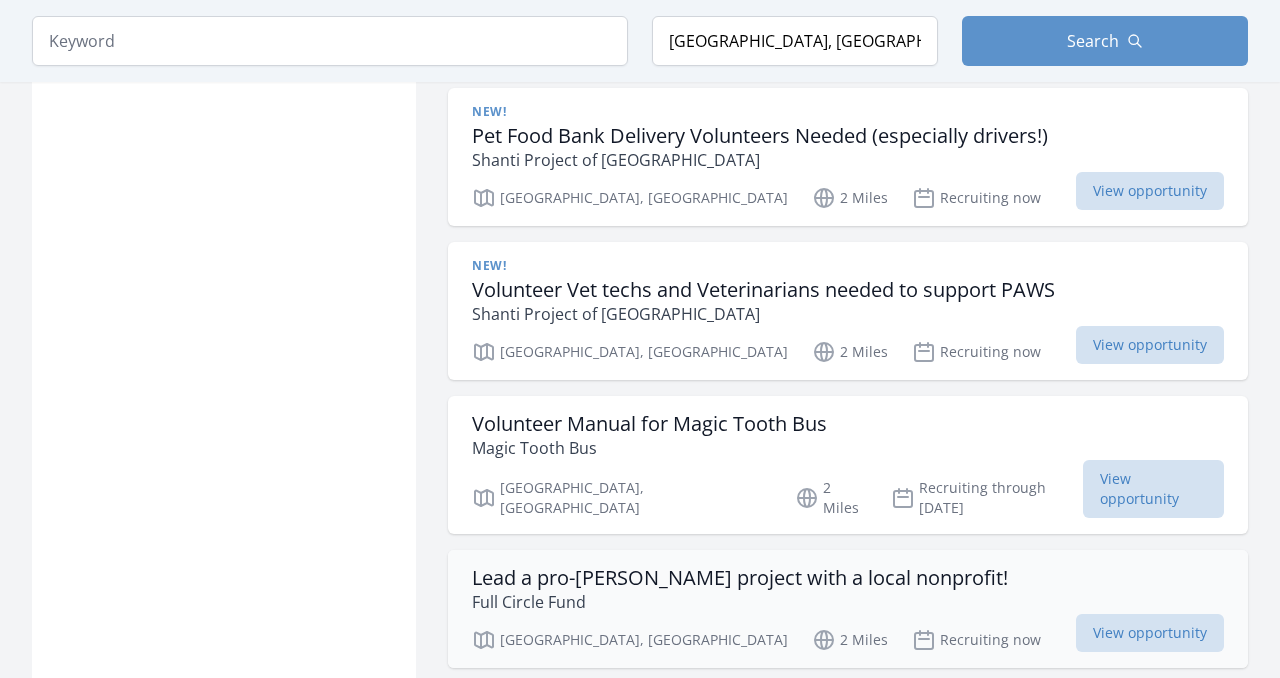 click on "Lead a pro-[PERSON_NAME] project with a local nonprofit!" at bounding box center [740, 578] 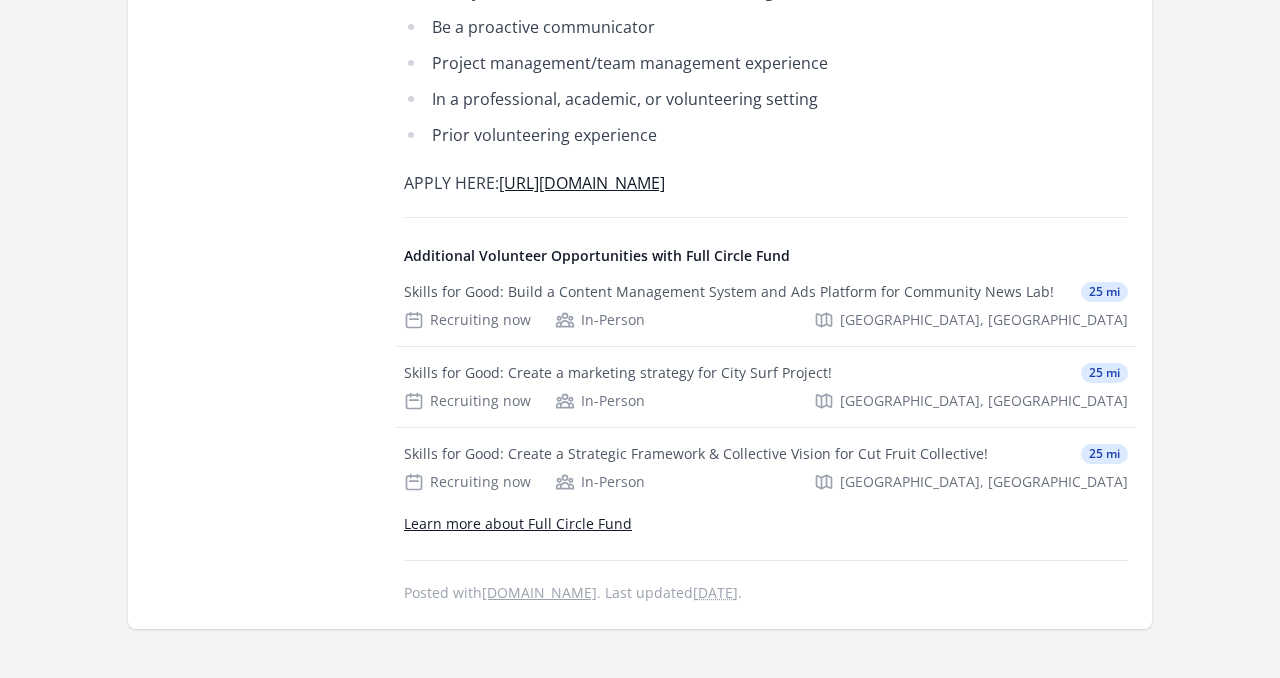 scroll, scrollTop: 1072, scrollLeft: 0, axis: vertical 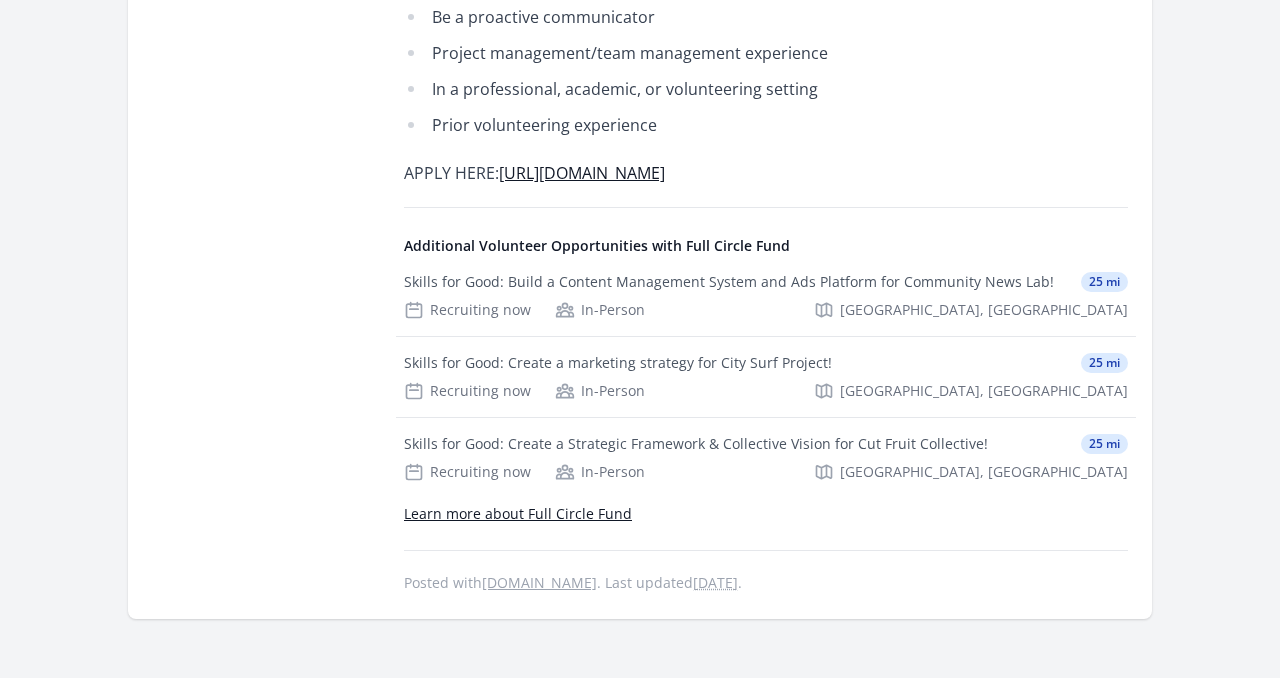 click on "https://docs.google.com/forms/d/e/1FAIpQLSfJcA-VS2hGvQDoLVqd6rbhwleLIp7EXxK1EA7LK2RJ6fcOLA/viewform?usp=sf_link" at bounding box center [582, 173] 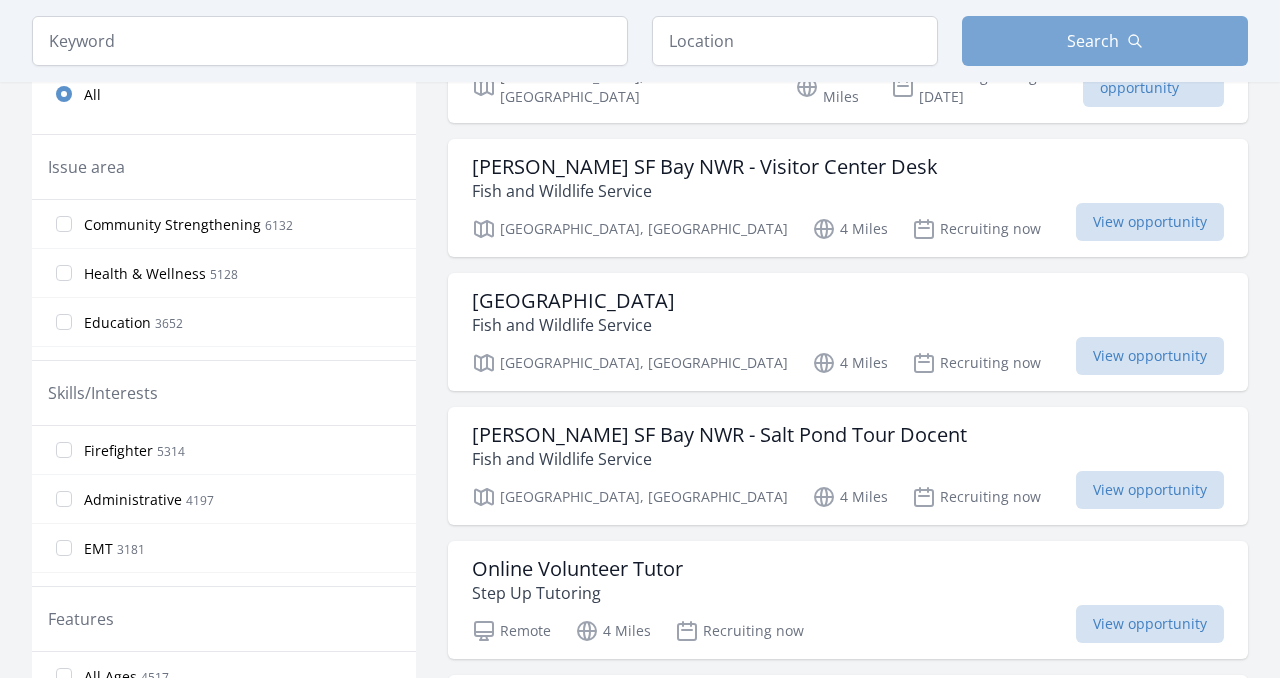 scroll, scrollTop: 620, scrollLeft: 0, axis: vertical 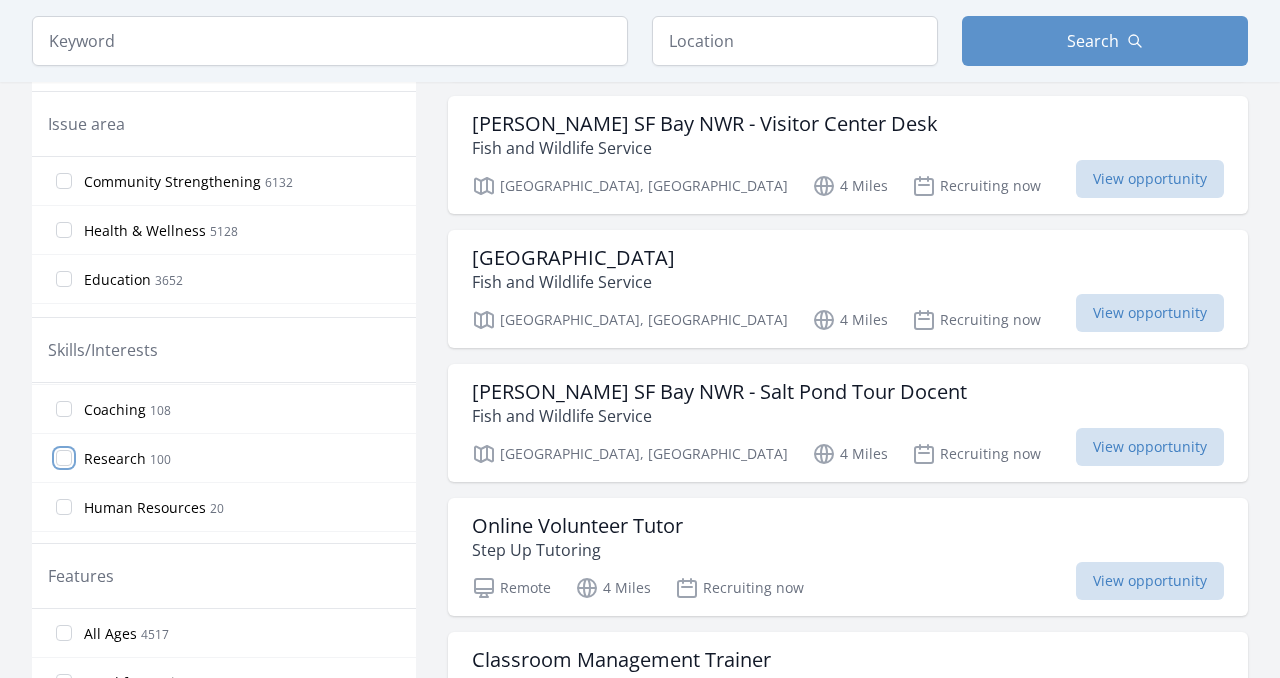 click on "Research   100" at bounding box center [64, 458] 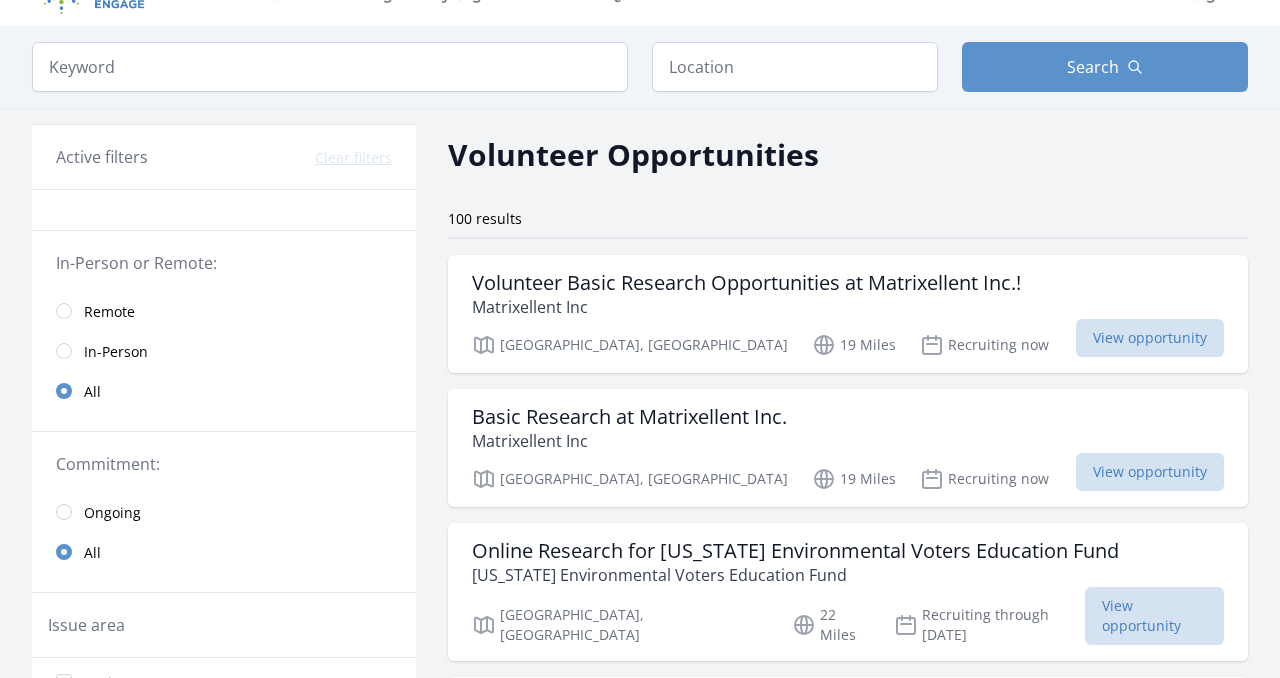 scroll, scrollTop: 37, scrollLeft: 0, axis: vertical 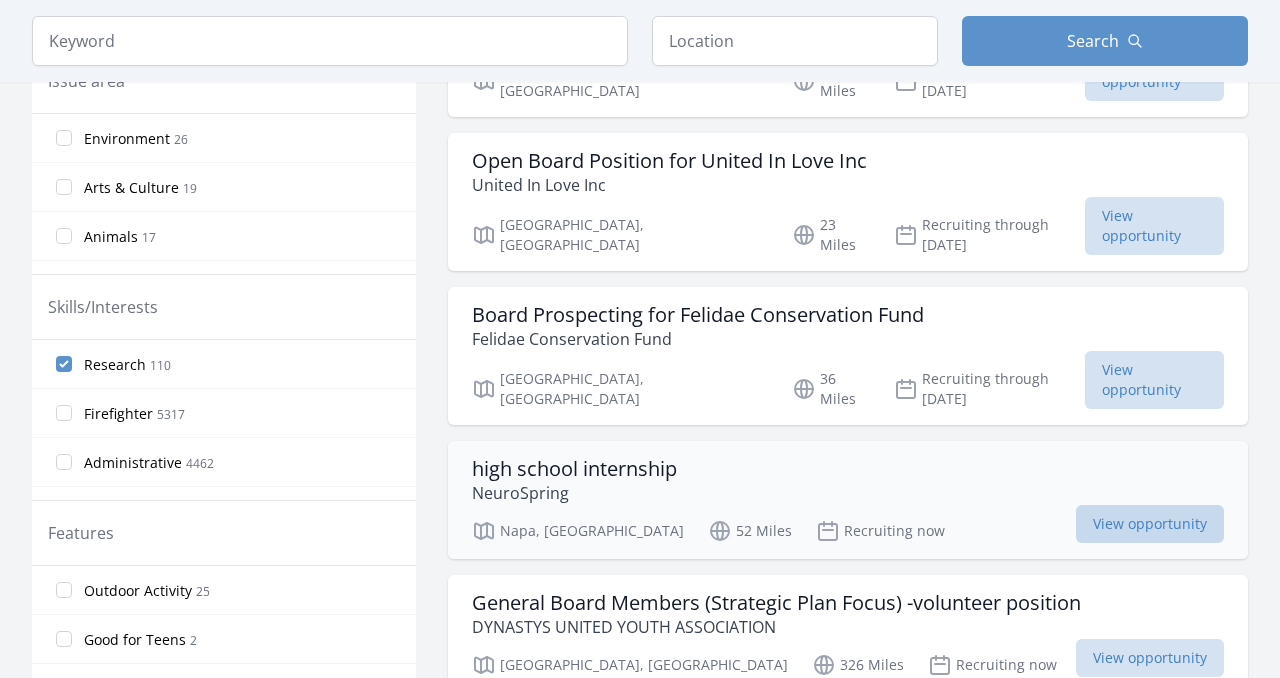 click on "View opportunity" at bounding box center [1150, 524] 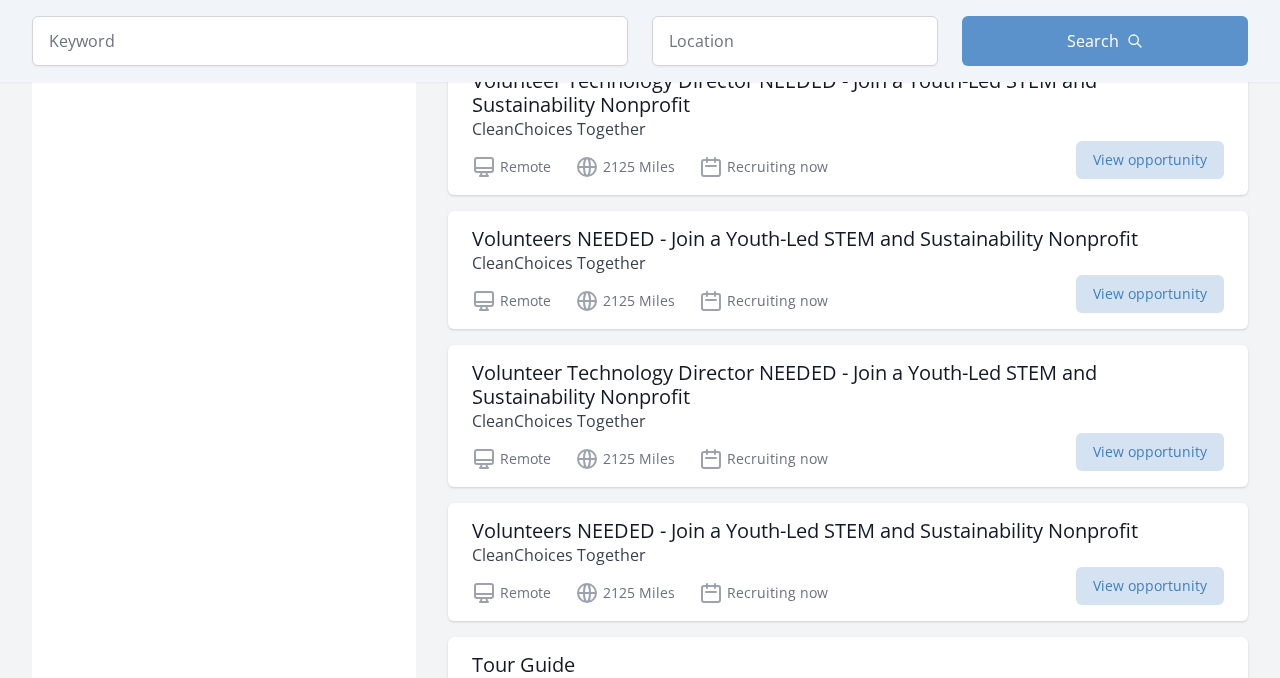 scroll, scrollTop: 5485, scrollLeft: 0, axis: vertical 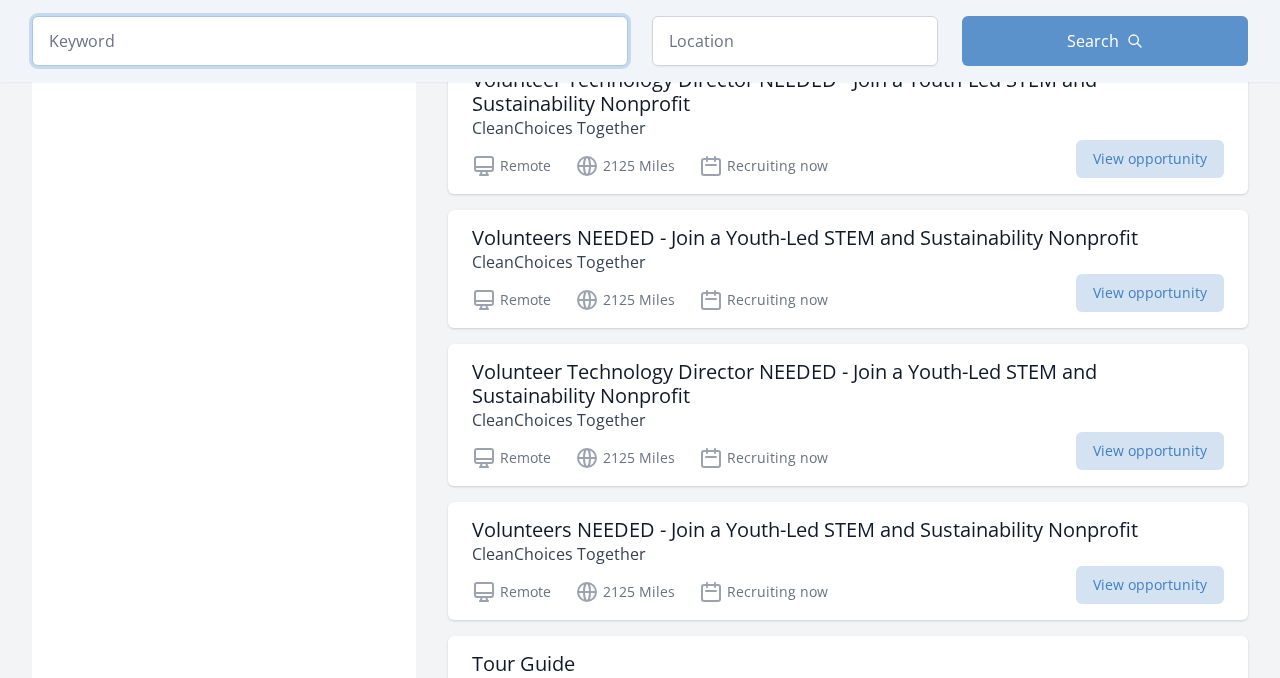 click at bounding box center [330, 41] 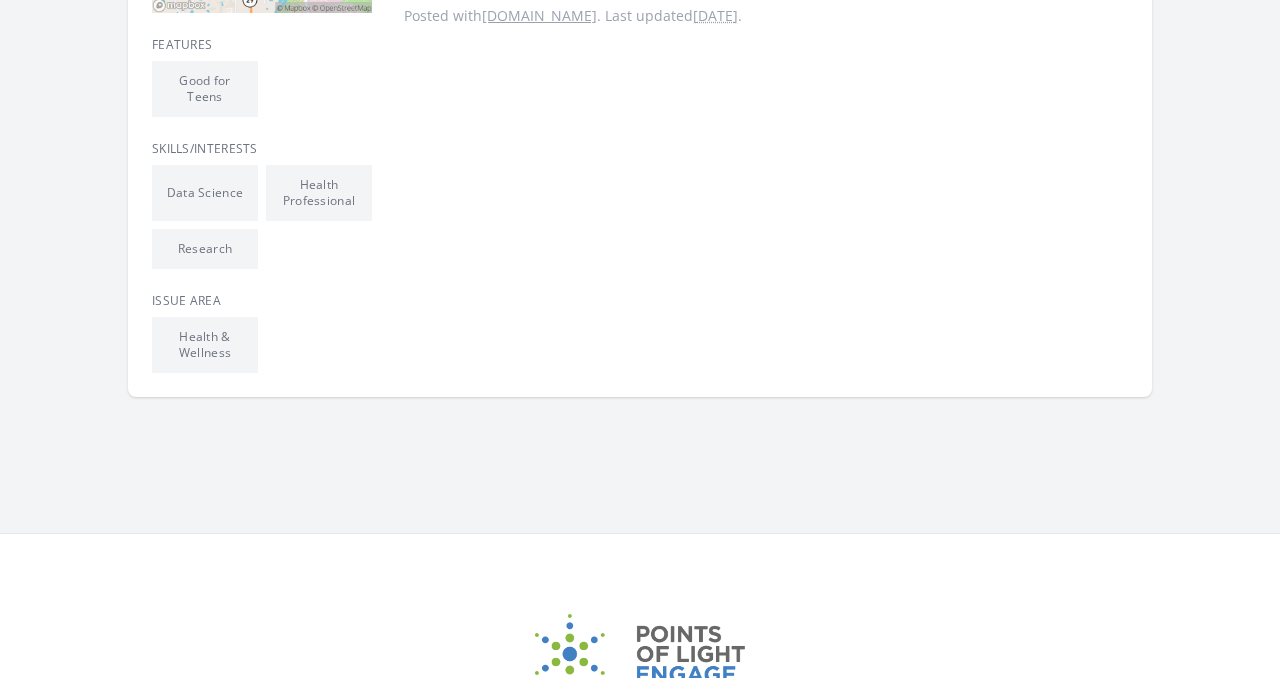 scroll, scrollTop: 705, scrollLeft: 0, axis: vertical 